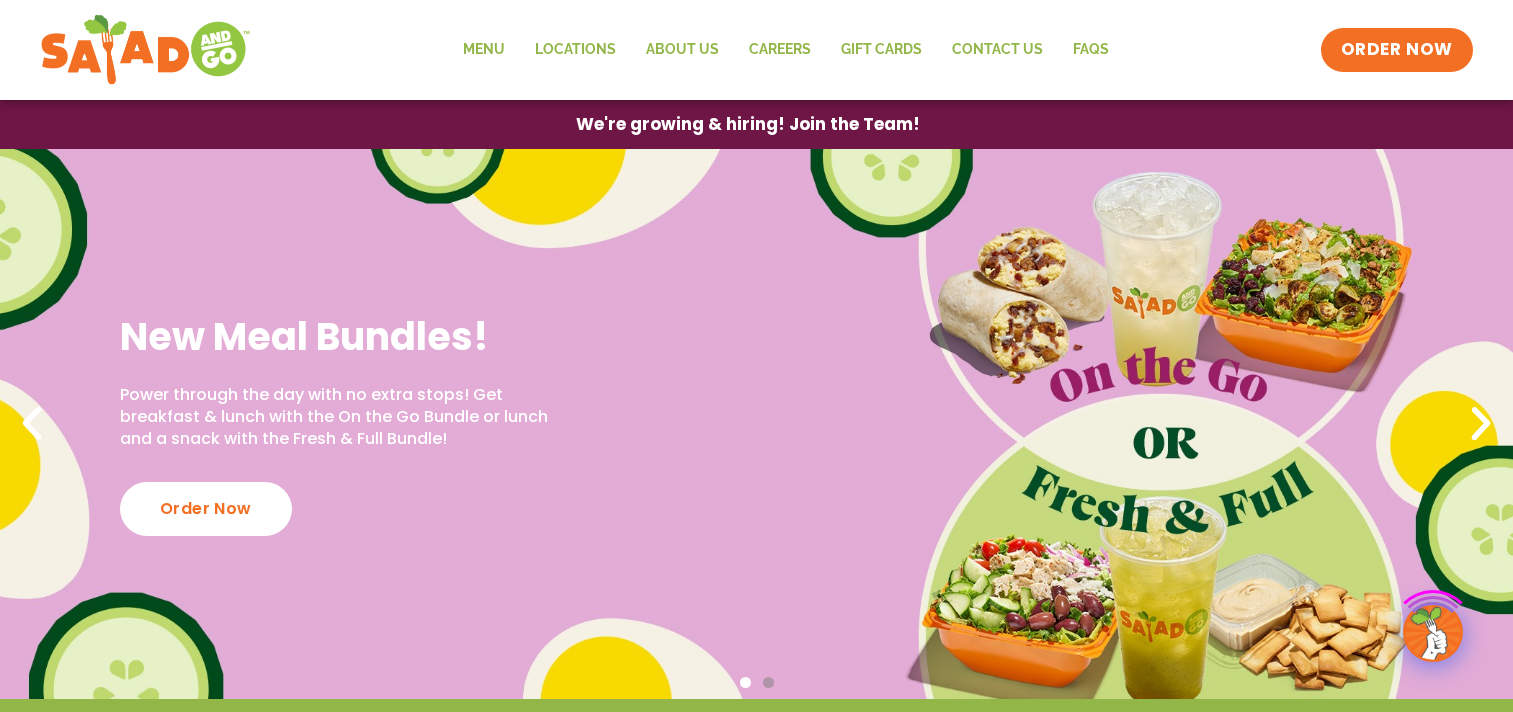 scroll, scrollTop: 0, scrollLeft: 0, axis: both 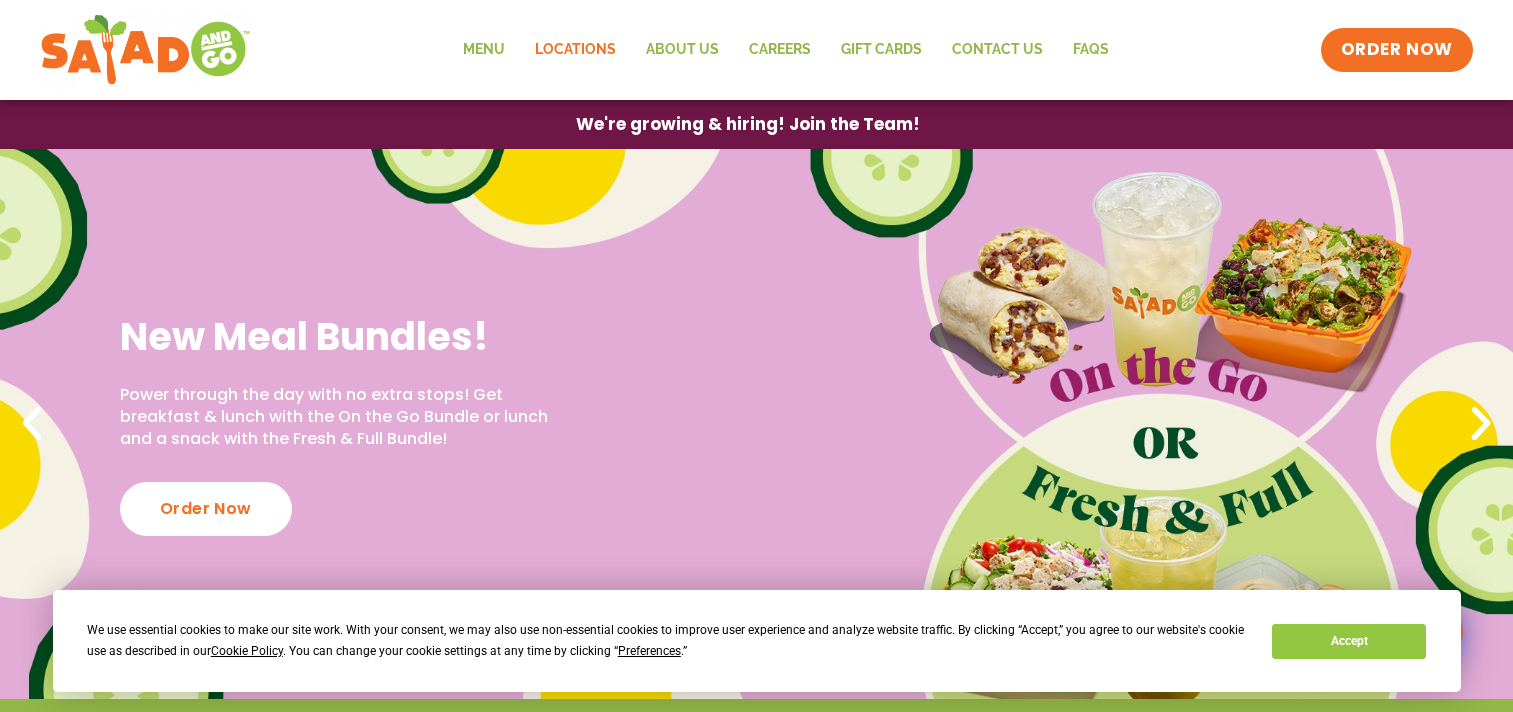 click on "Locations" 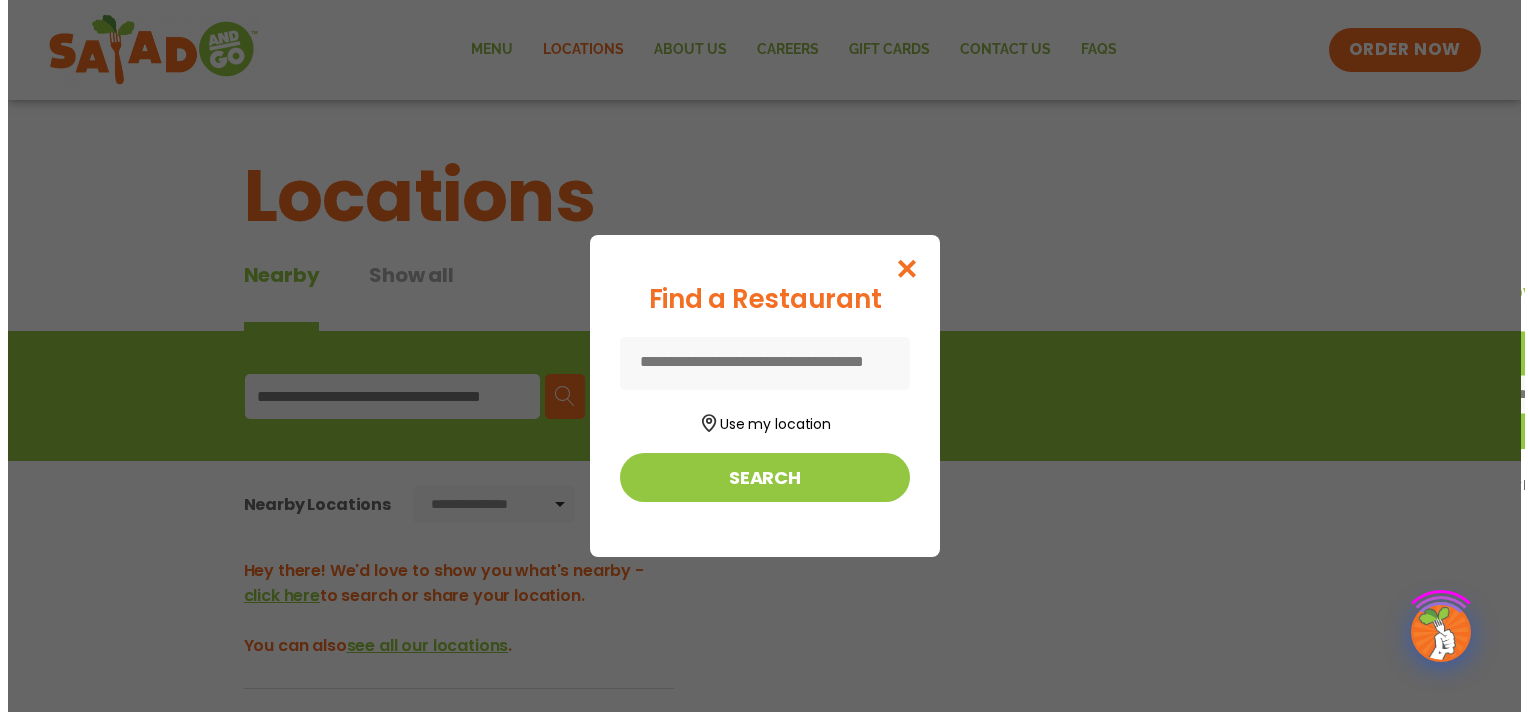 scroll, scrollTop: 0, scrollLeft: 0, axis: both 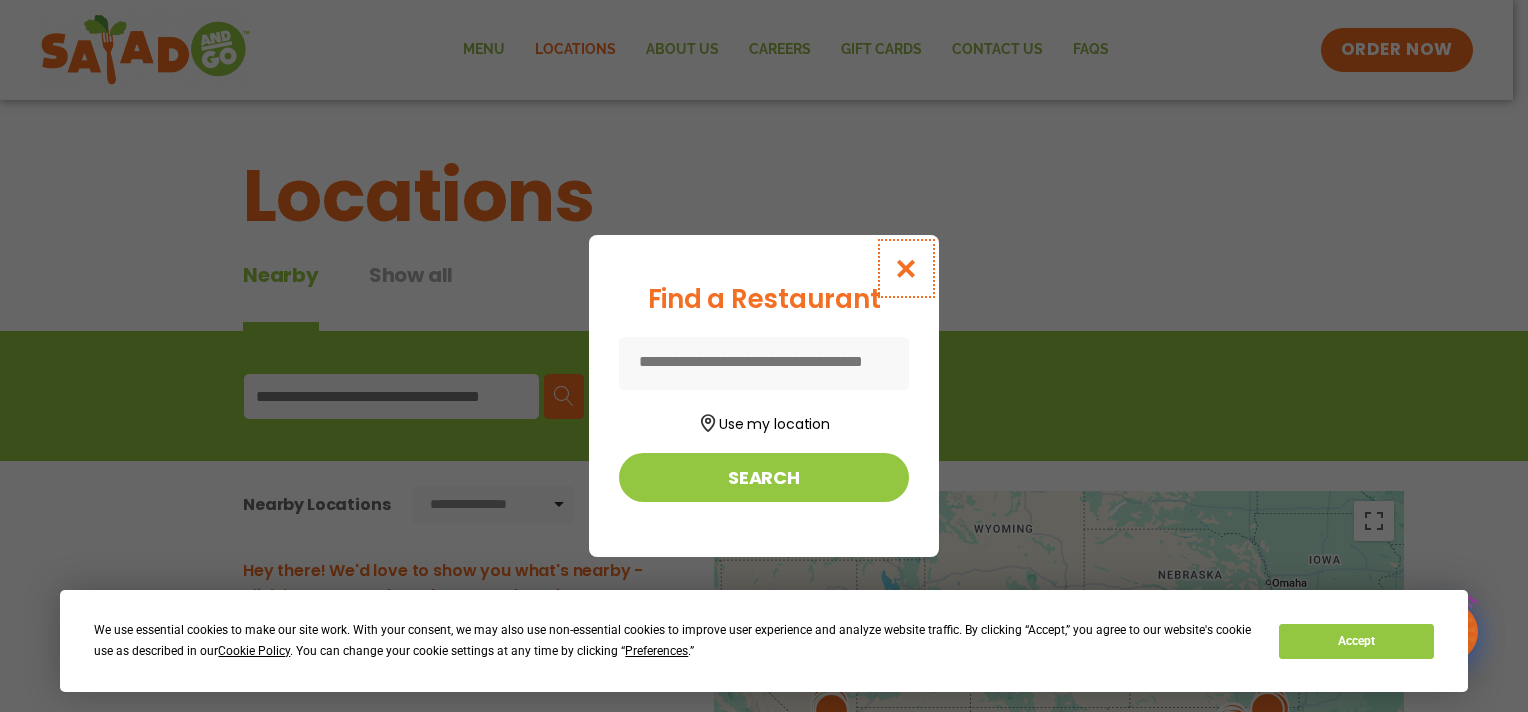 click at bounding box center (906, 268) 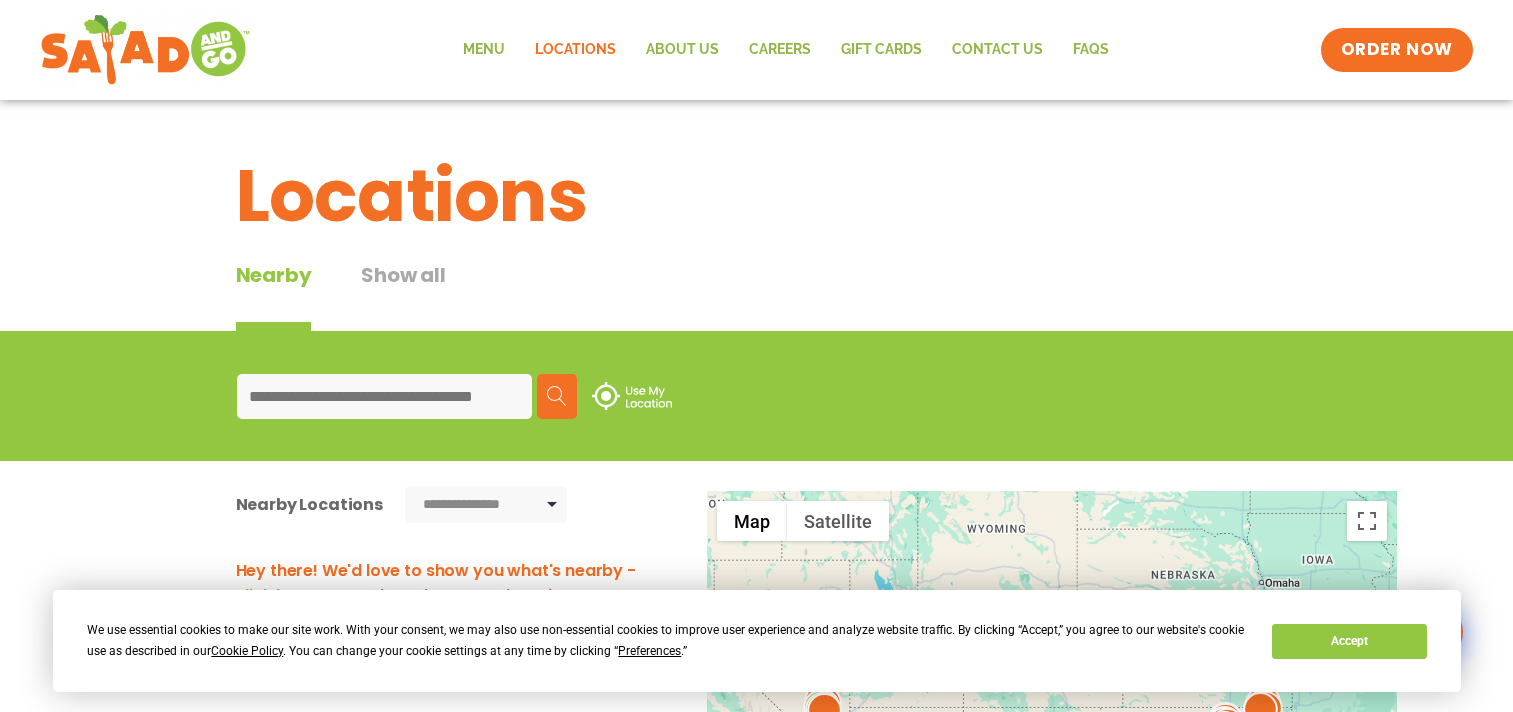 click at bounding box center [384, 396] 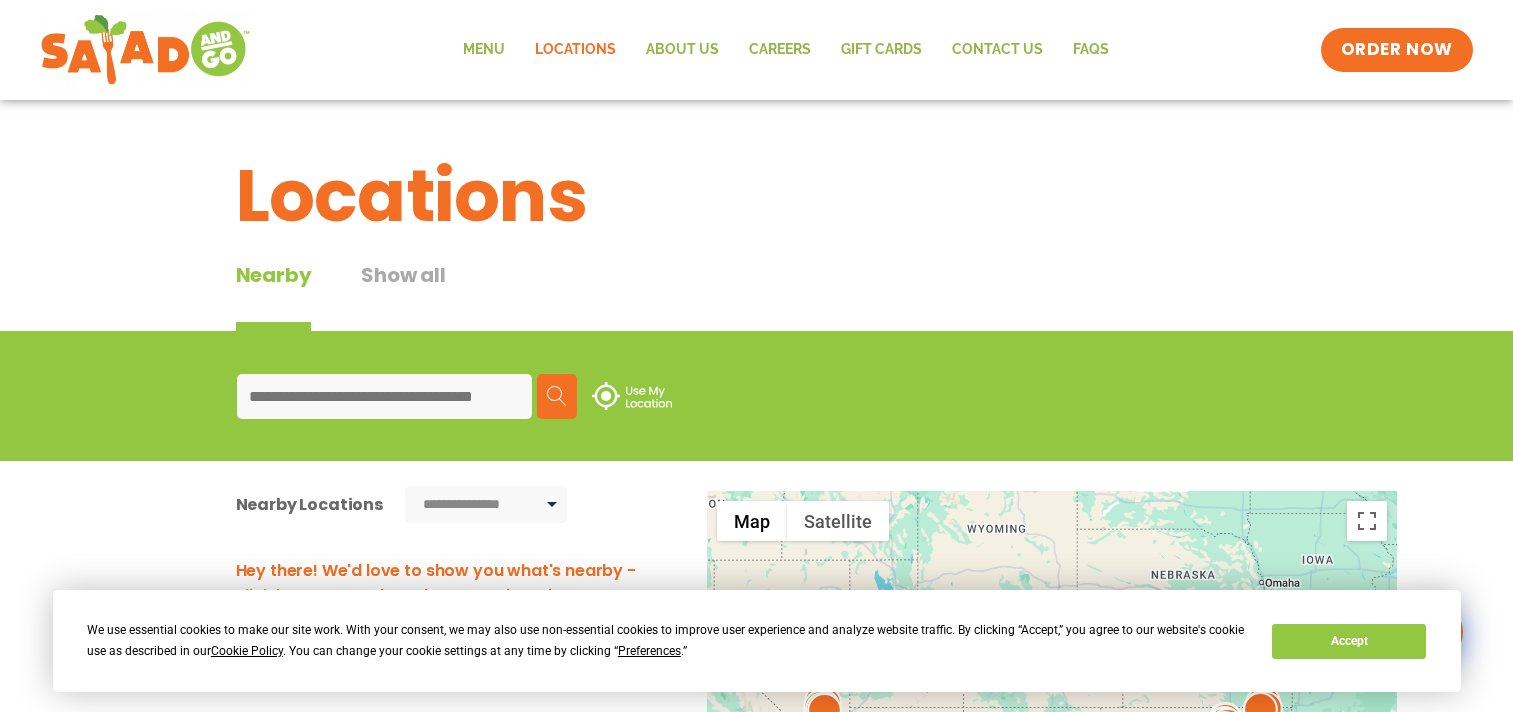 type on "*****" 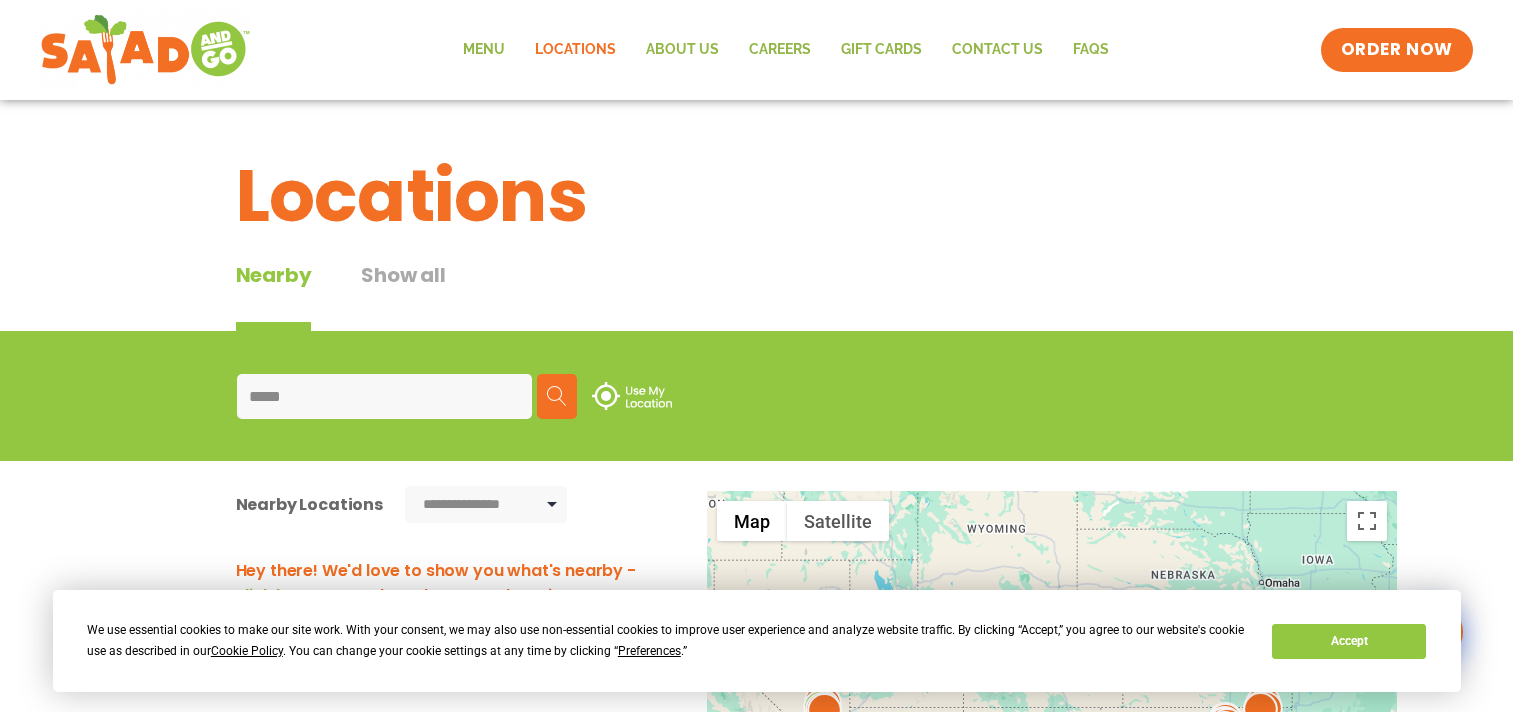 click at bounding box center (557, 396) 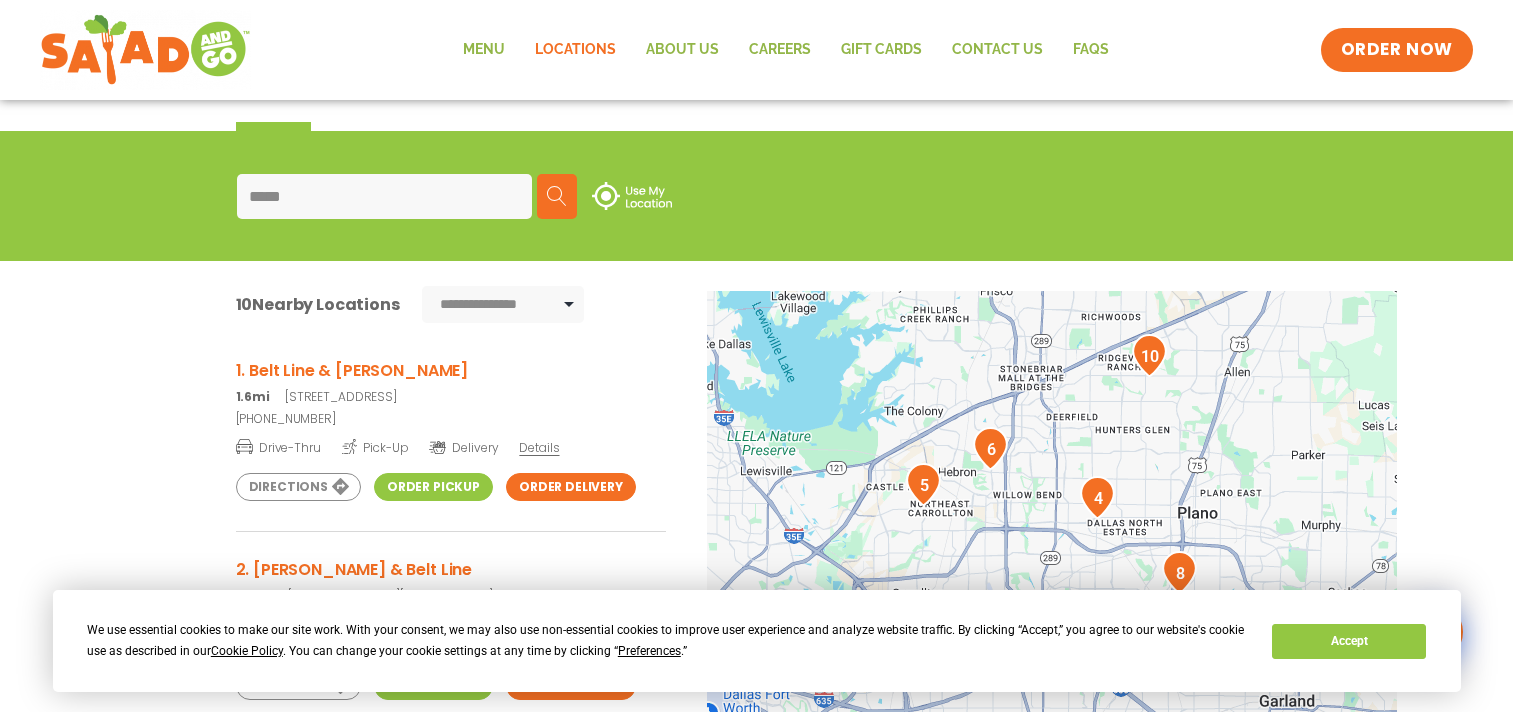 scroll, scrollTop: 400, scrollLeft: 0, axis: vertical 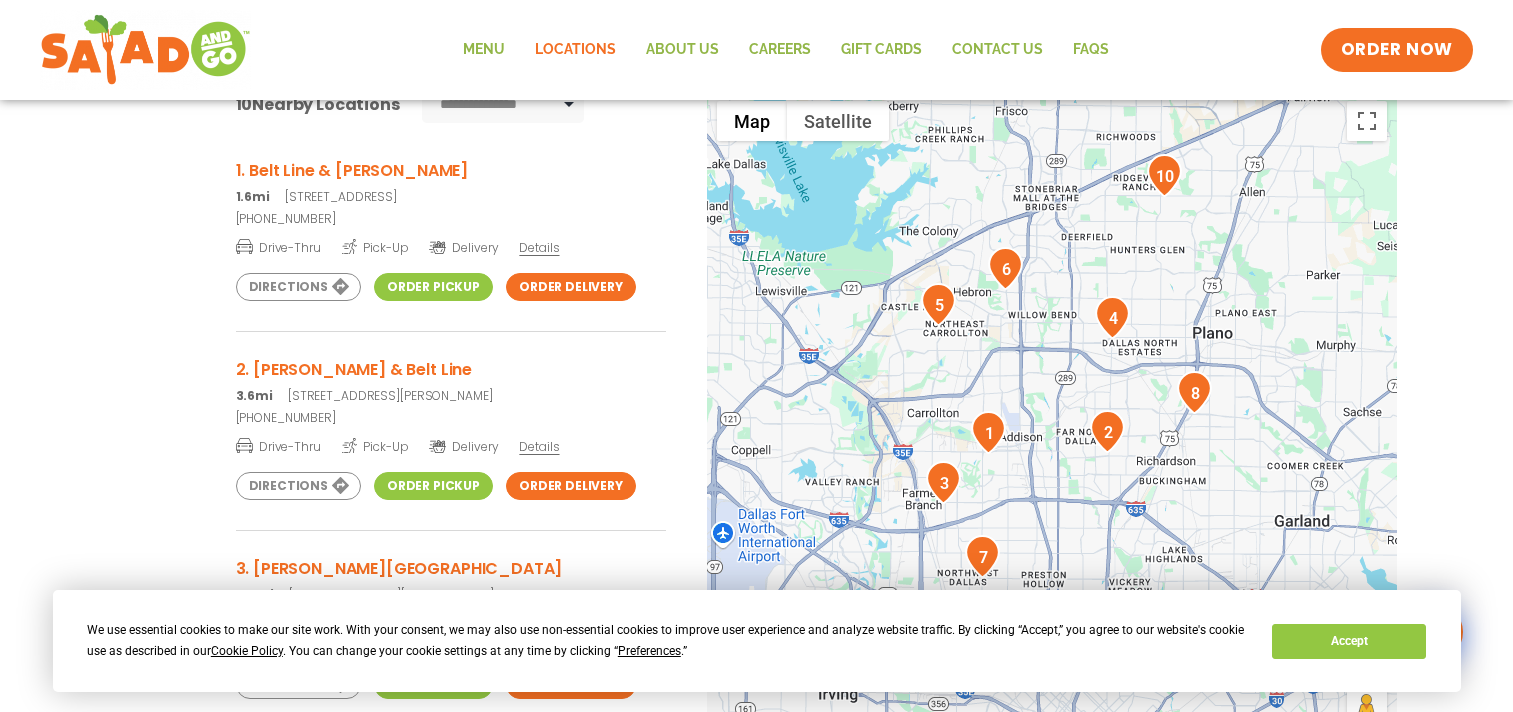 drag, startPoint x: 952, startPoint y: 315, endPoint x: 971, endPoint y: 342, distance: 33.01515 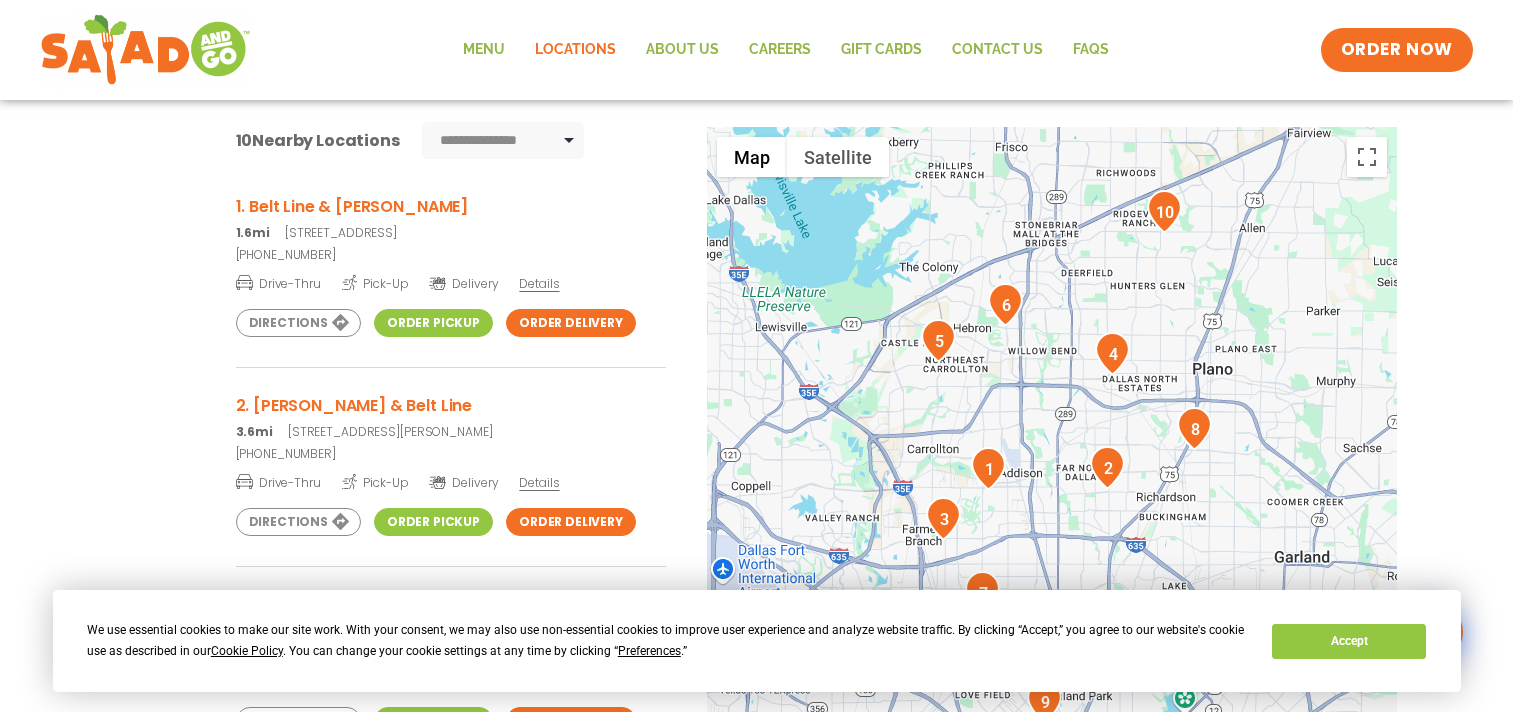 scroll, scrollTop: 332, scrollLeft: 0, axis: vertical 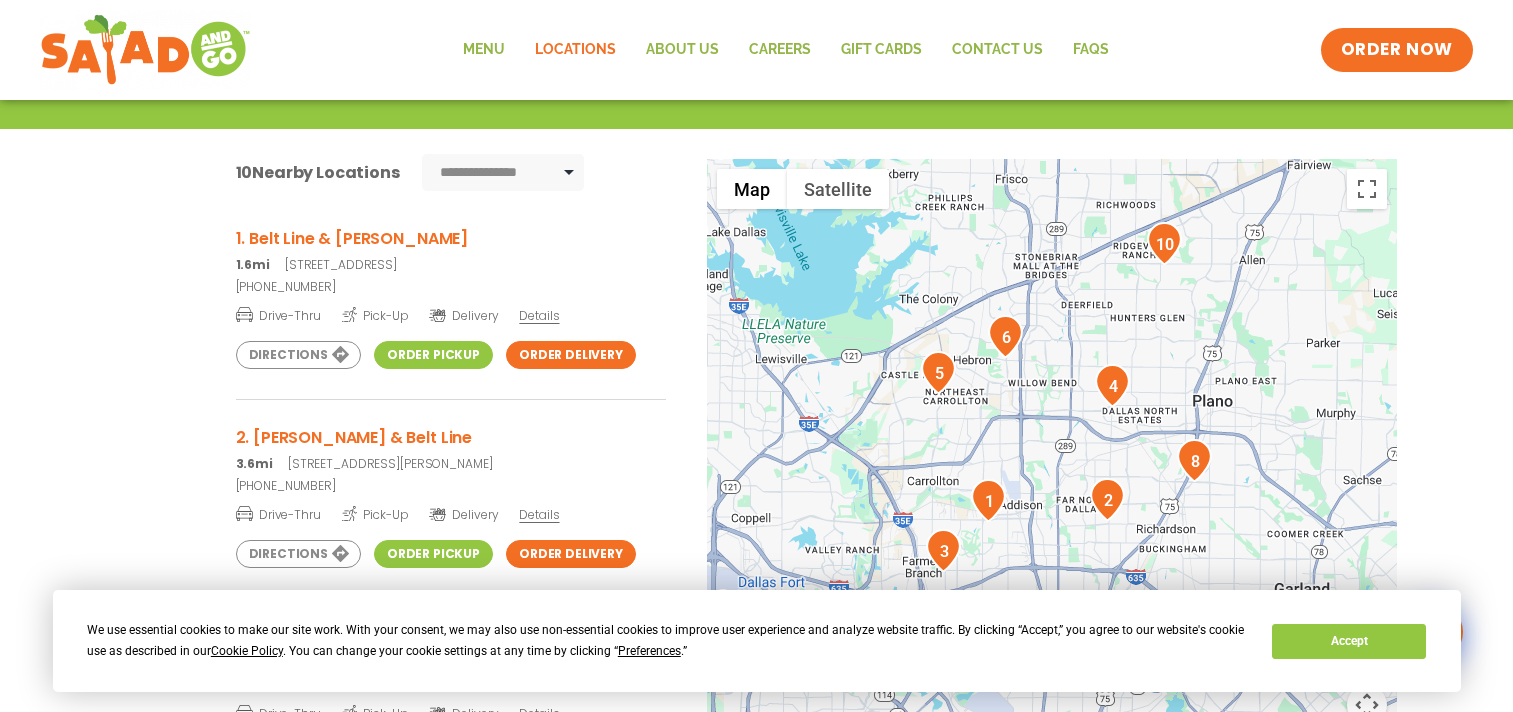 click on "1.6mi  3810 Belt Line Road, Addison, TX 75001" at bounding box center (451, 265) 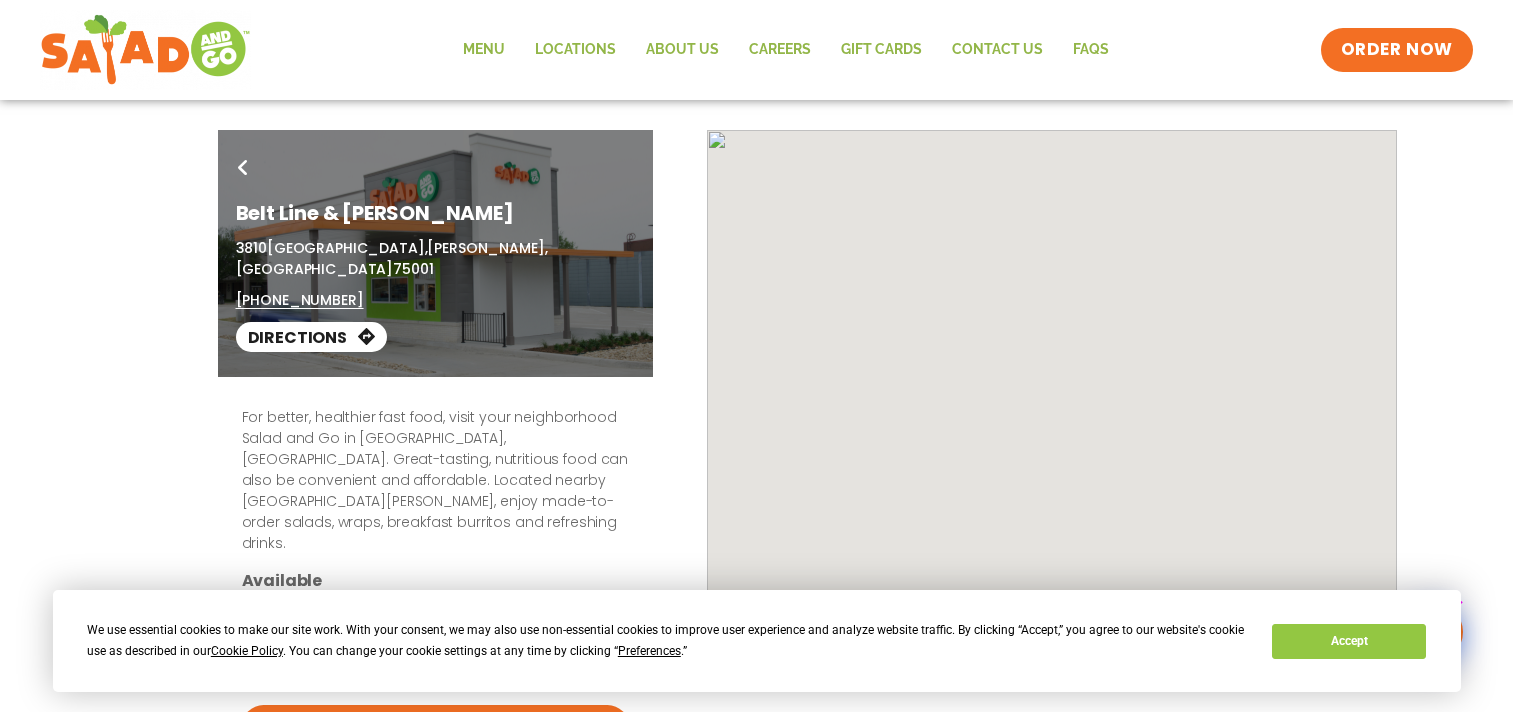 scroll, scrollTop: 0, scrollLeft: 0, axis: both 